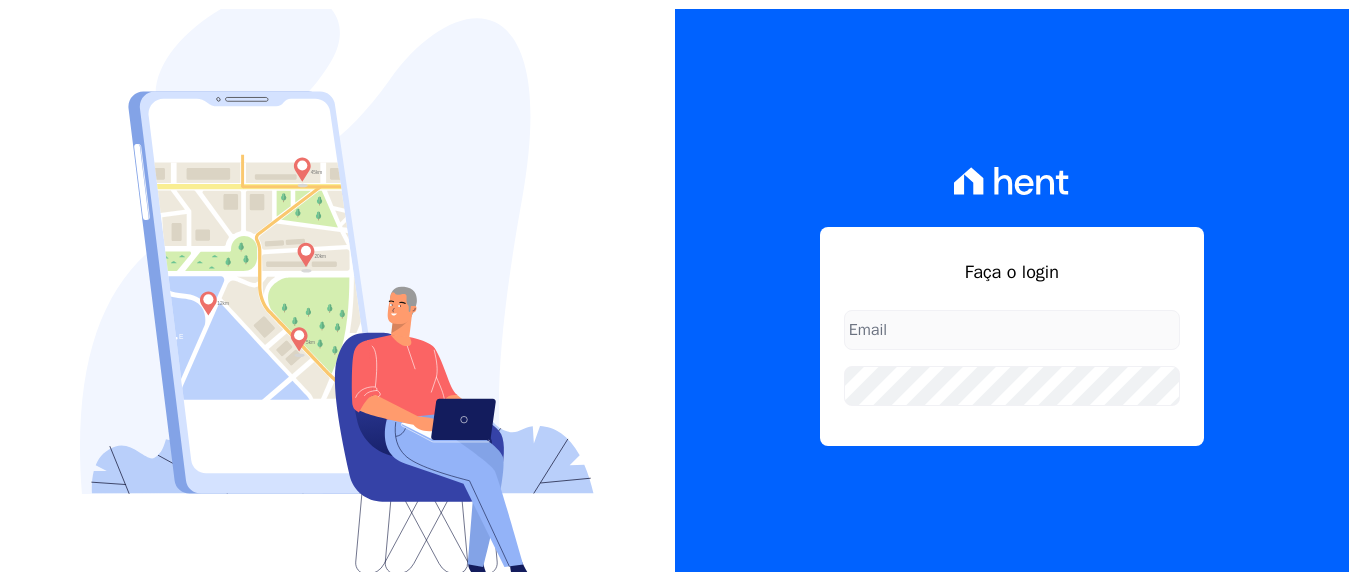 scroll, scrollTop: 0, scrollLeft: 0, axis: both 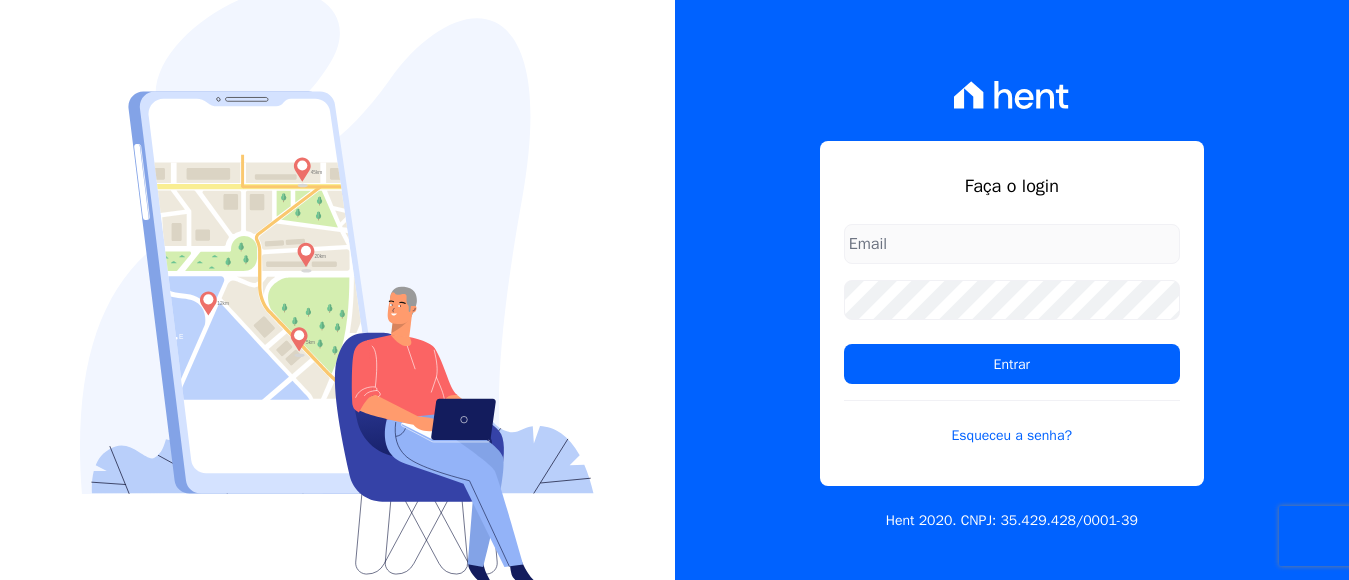 click at bounding box center [1012, 244] 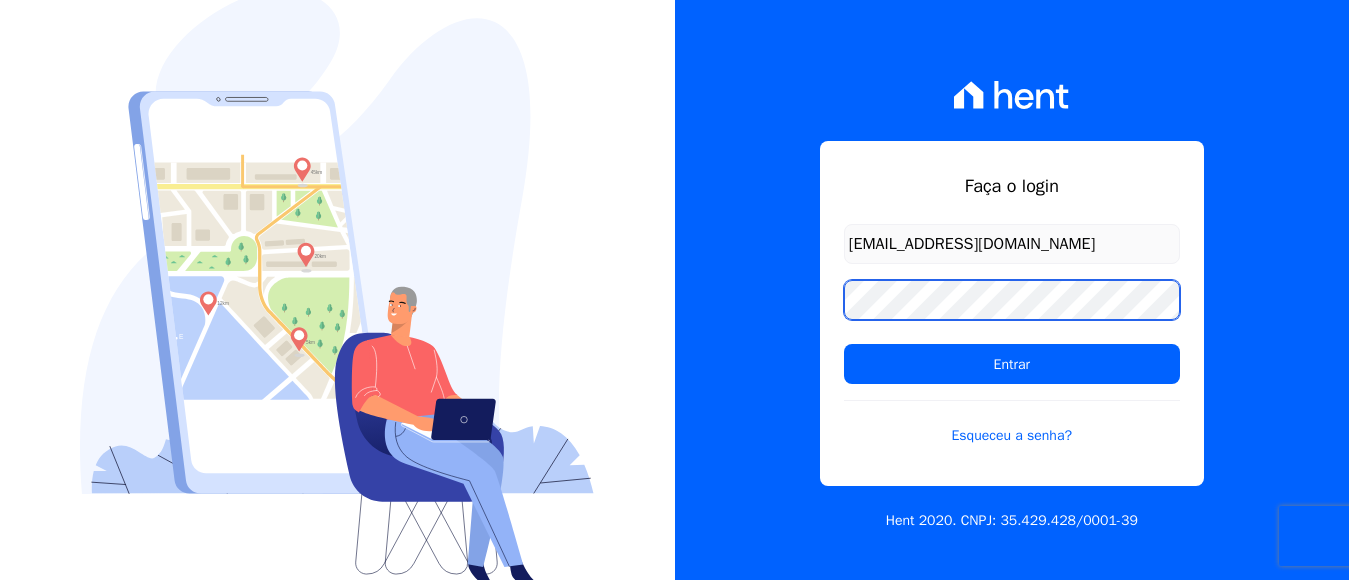 click on "Entrar" at bounding box center [1012, 364] 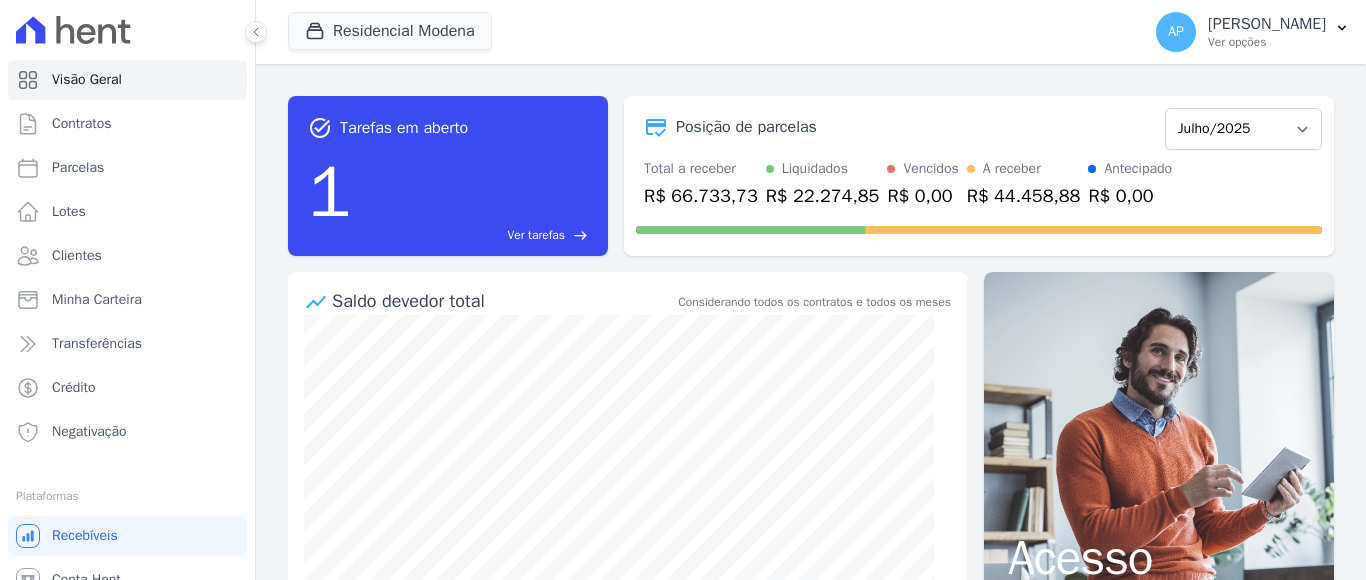 scroll, scrollTop: 0, scrollLeft: 0, axis: both 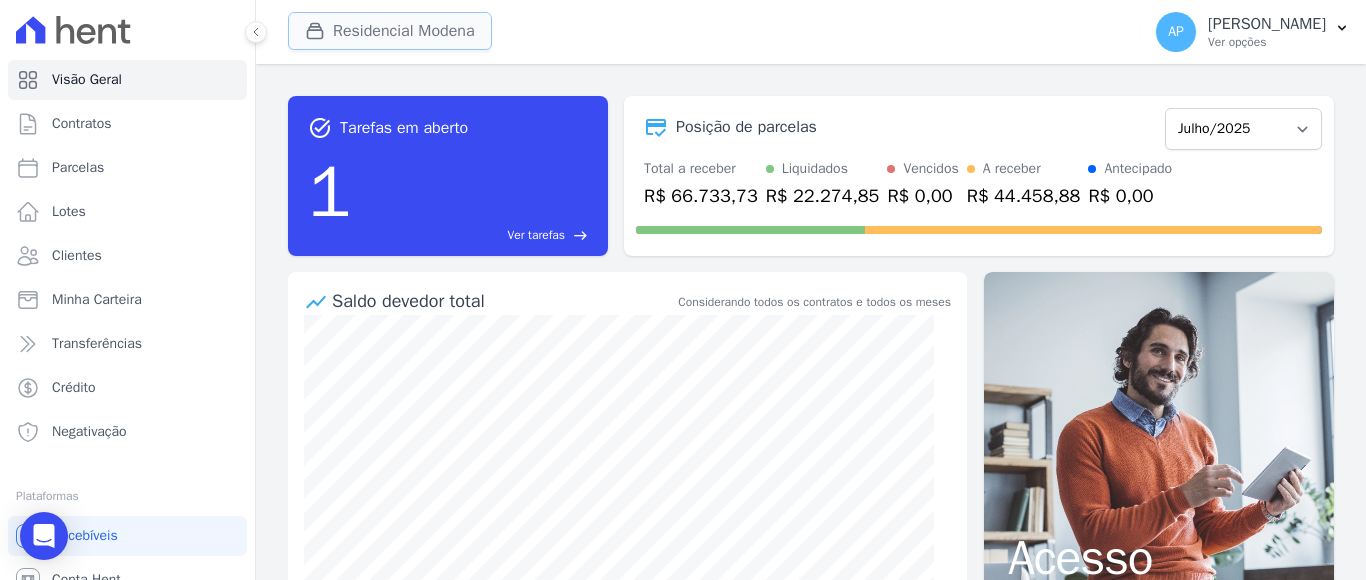 click at bounding box center [319, 31] 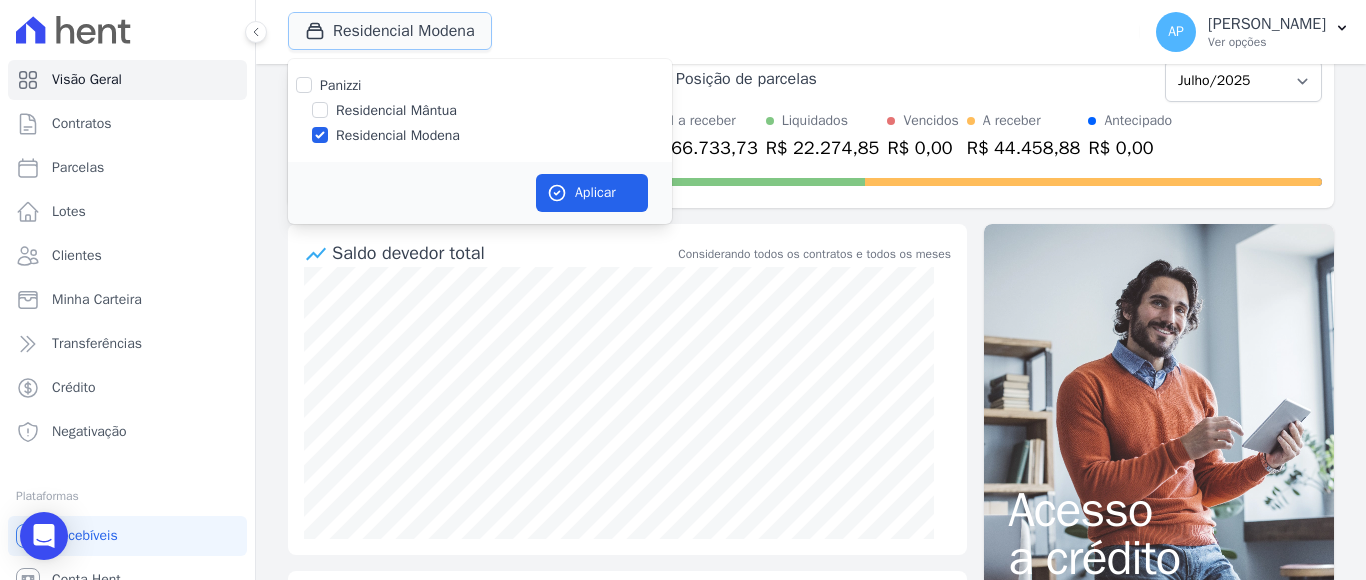 scroll, scrollTop: 0, scrollLeft: 0, axis: both 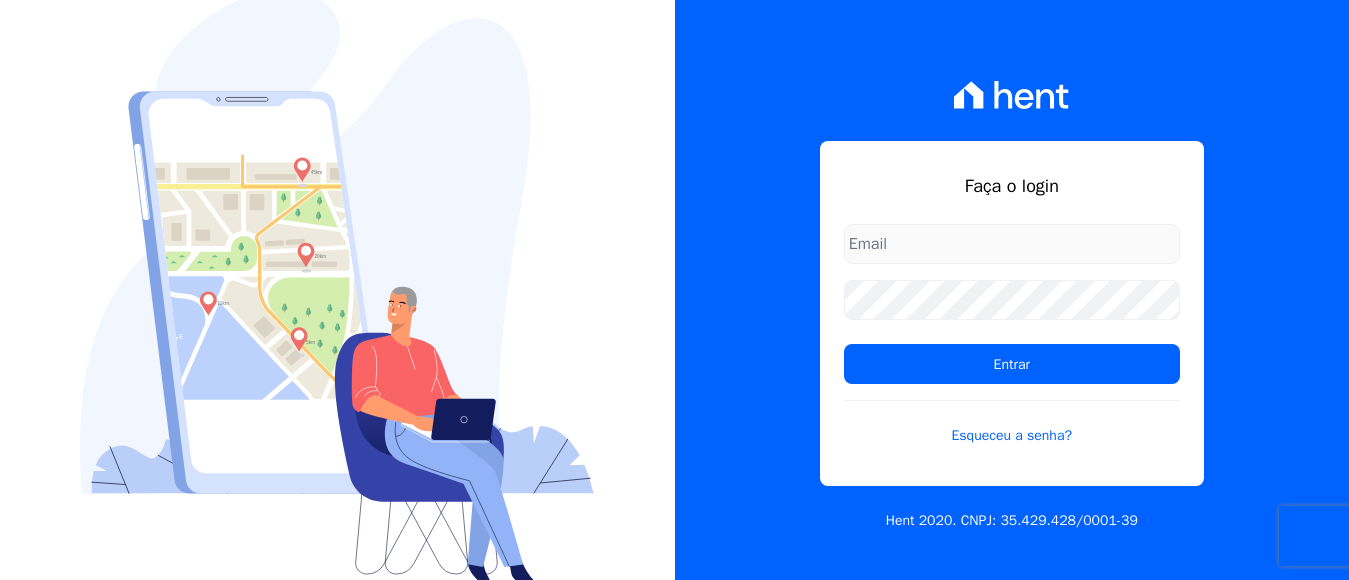 click at bounding box center [1012, 244] 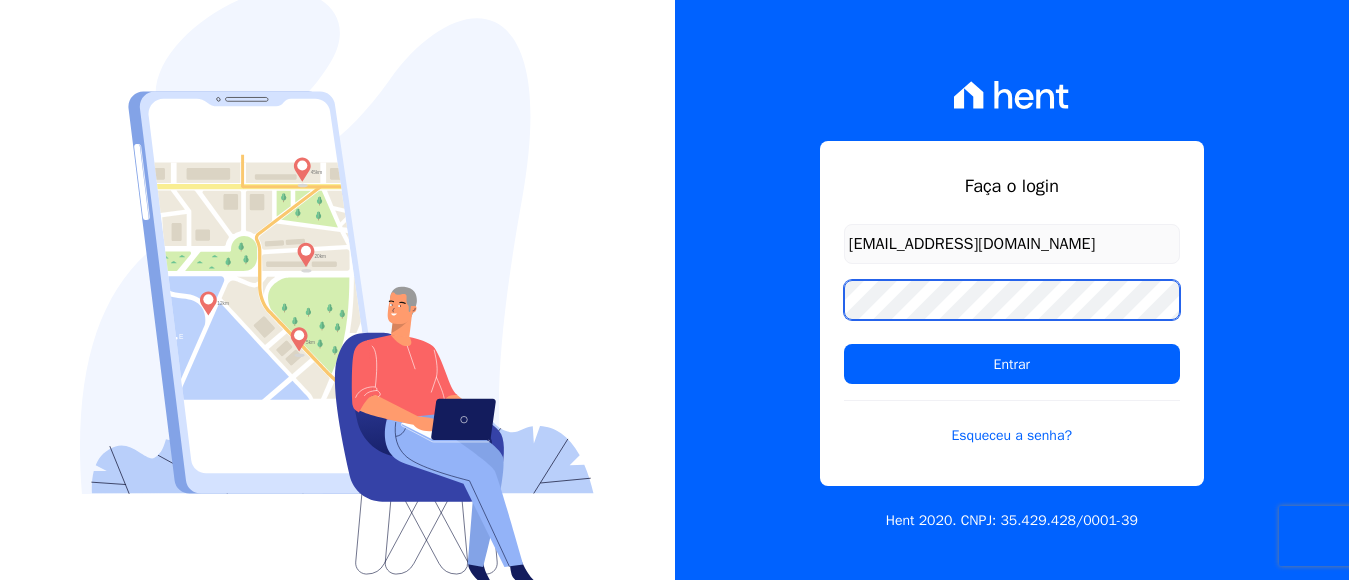 click on "Entrar" at bounding box center [1012, 364] 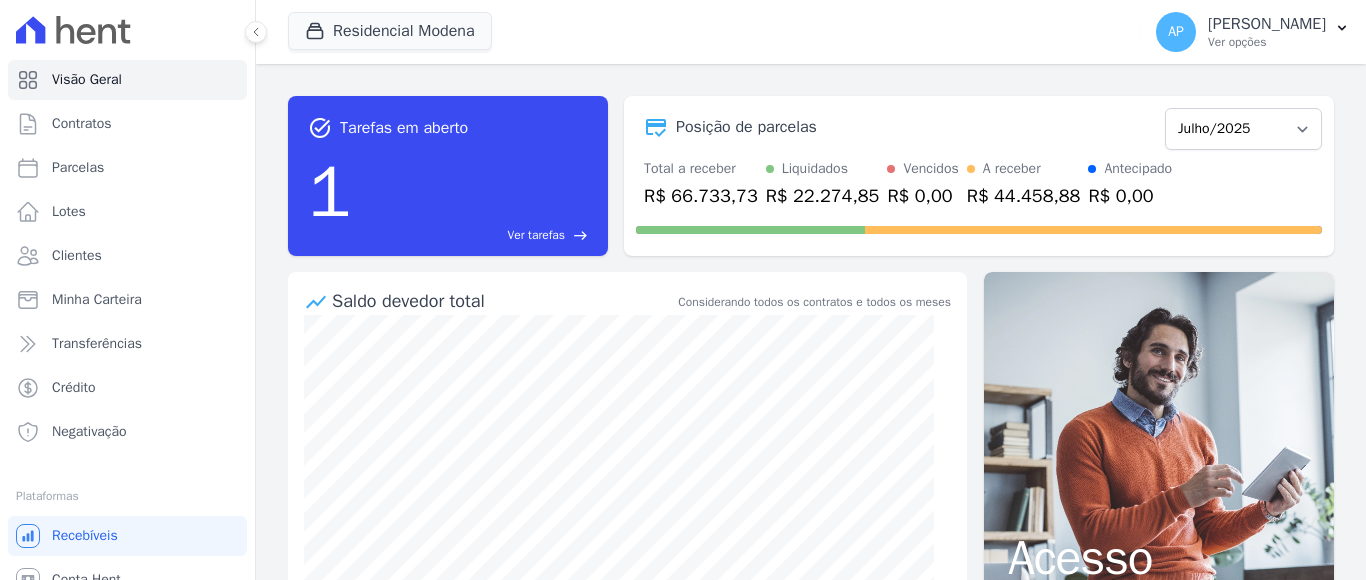 scroll, scrollTop: 0, scrollLeft: 0, axis: both 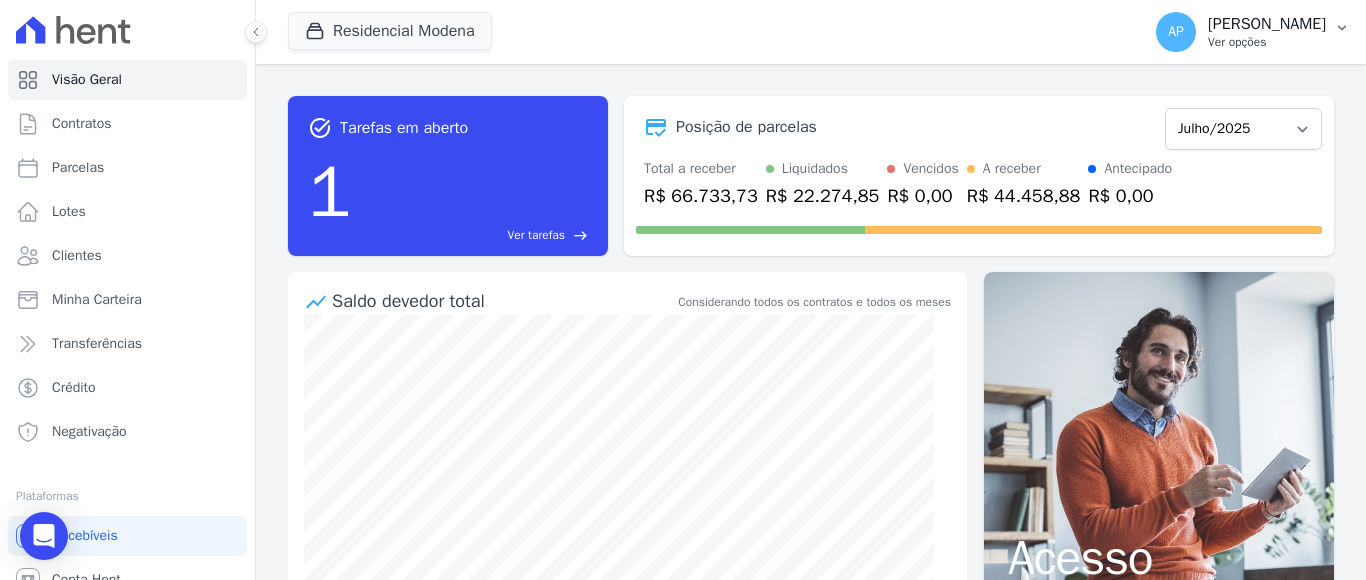 click on "Ver opções" at bounding box center (1267, 42) 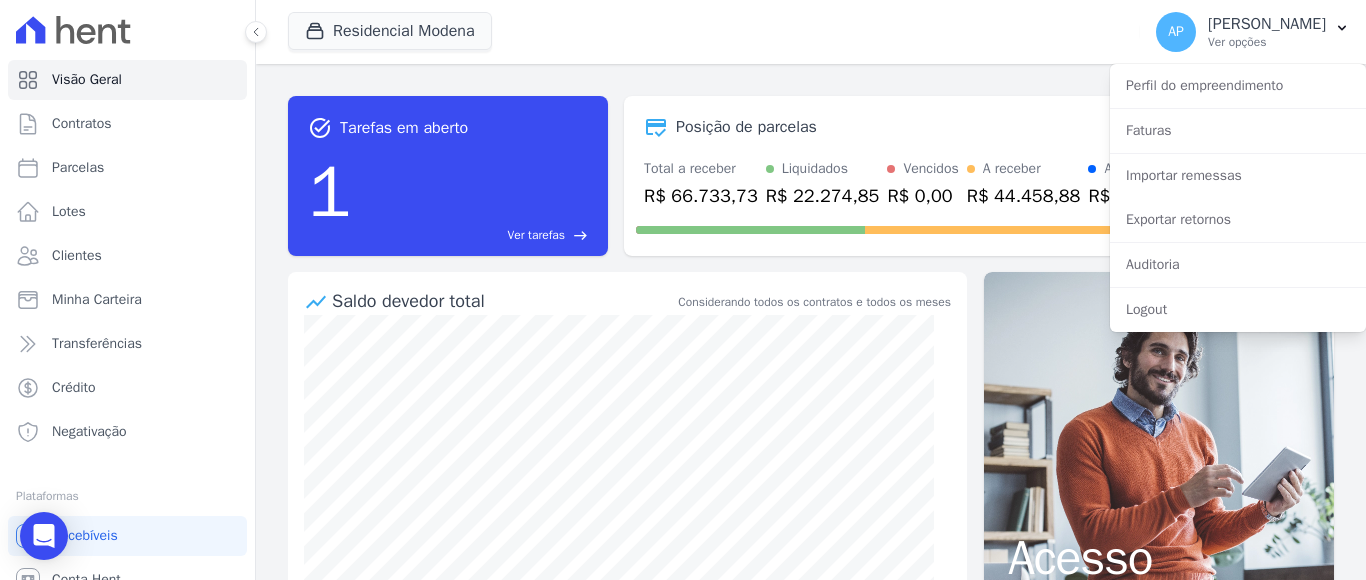 click on "Residencial Modena
Panizzi
Residencial [GEOGRAPHIC_DATA]
Residencial [GEOGRAPHIC_DATA]
Aplicar" at bounding box center (710, 32) 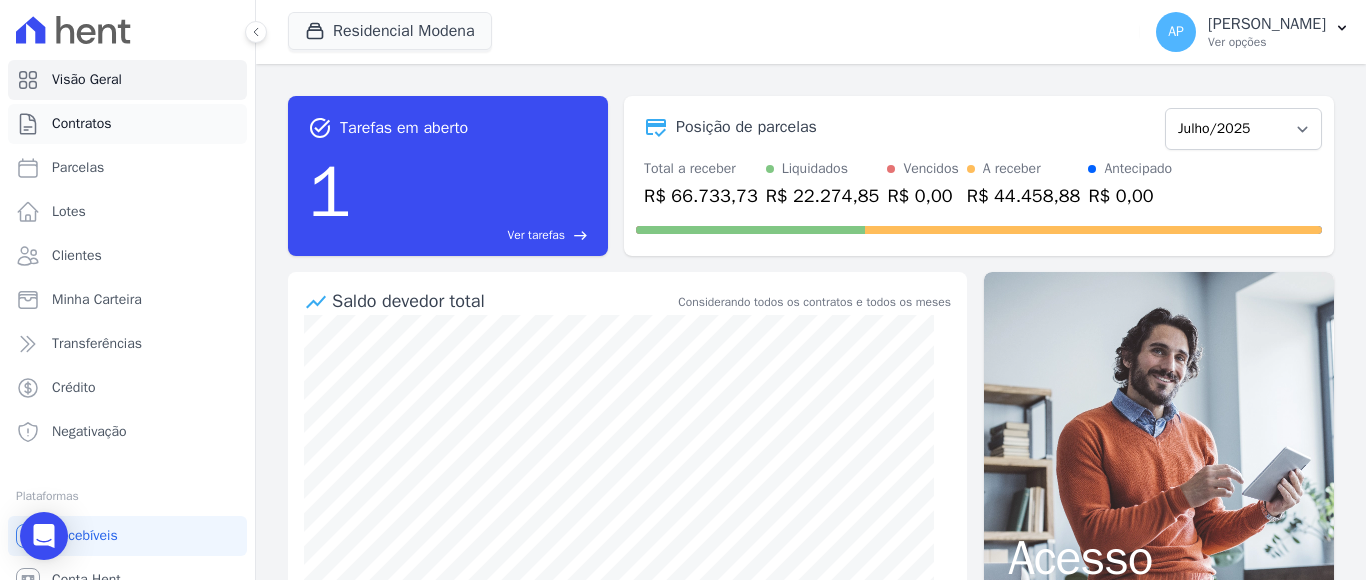 click on "Contratos" at bounding box center (82, 124) 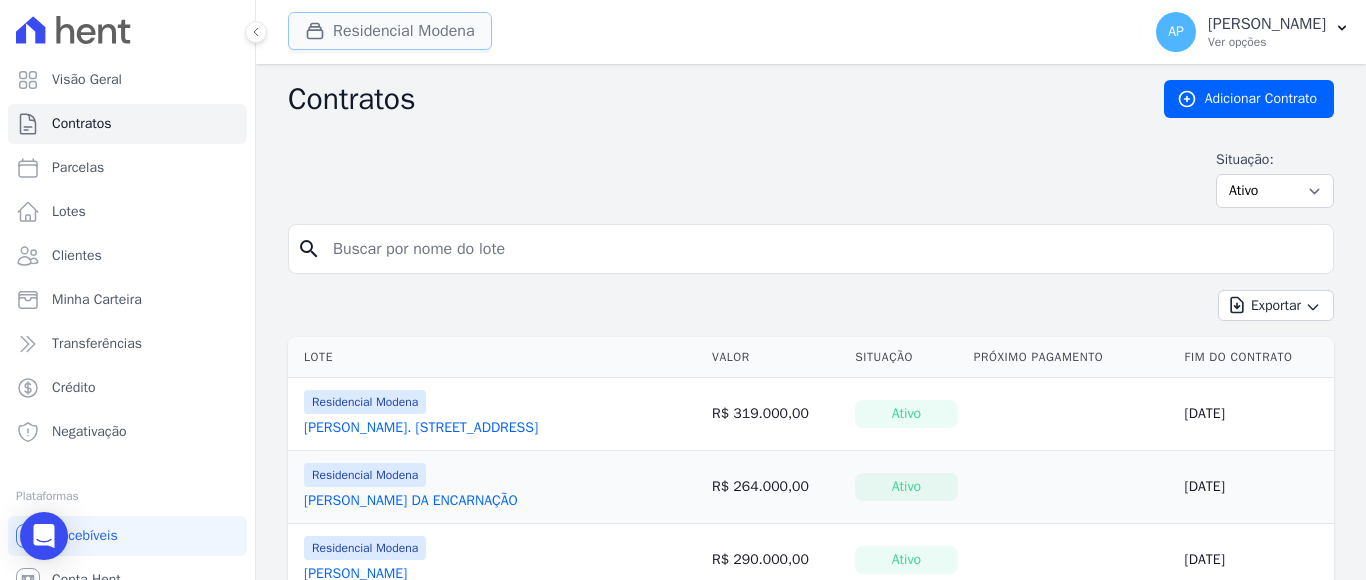 click on "Residencial Modena" at bounding box center [390, 31] 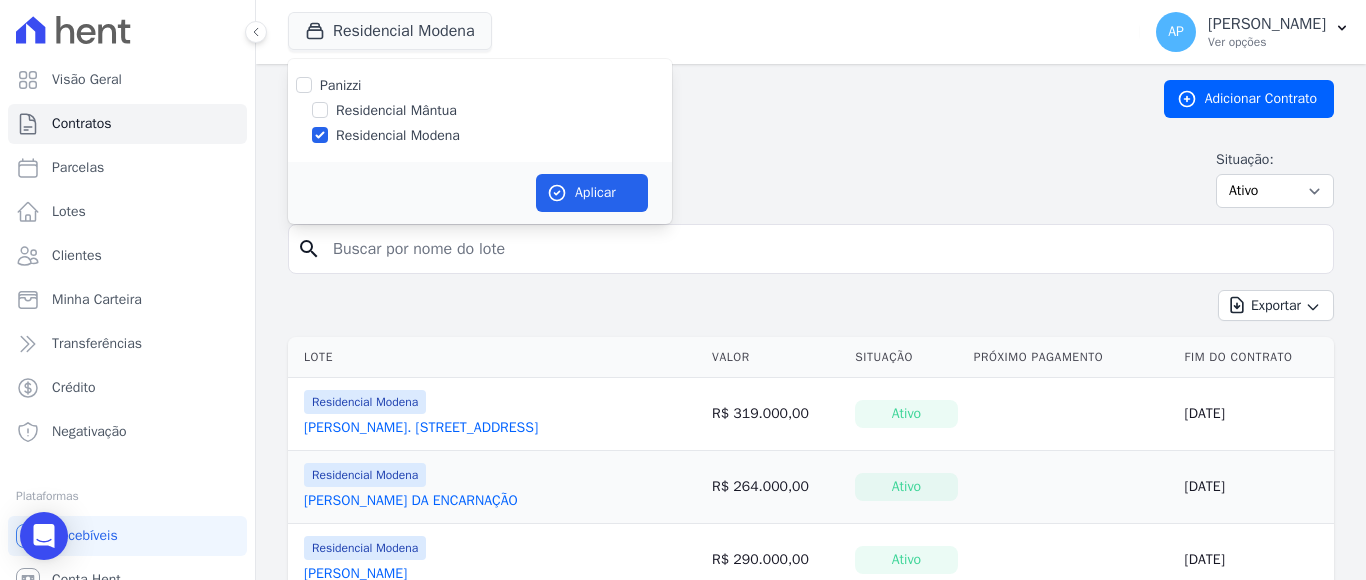 click on "Residencial Mântua" at bounding box center [396, 110] 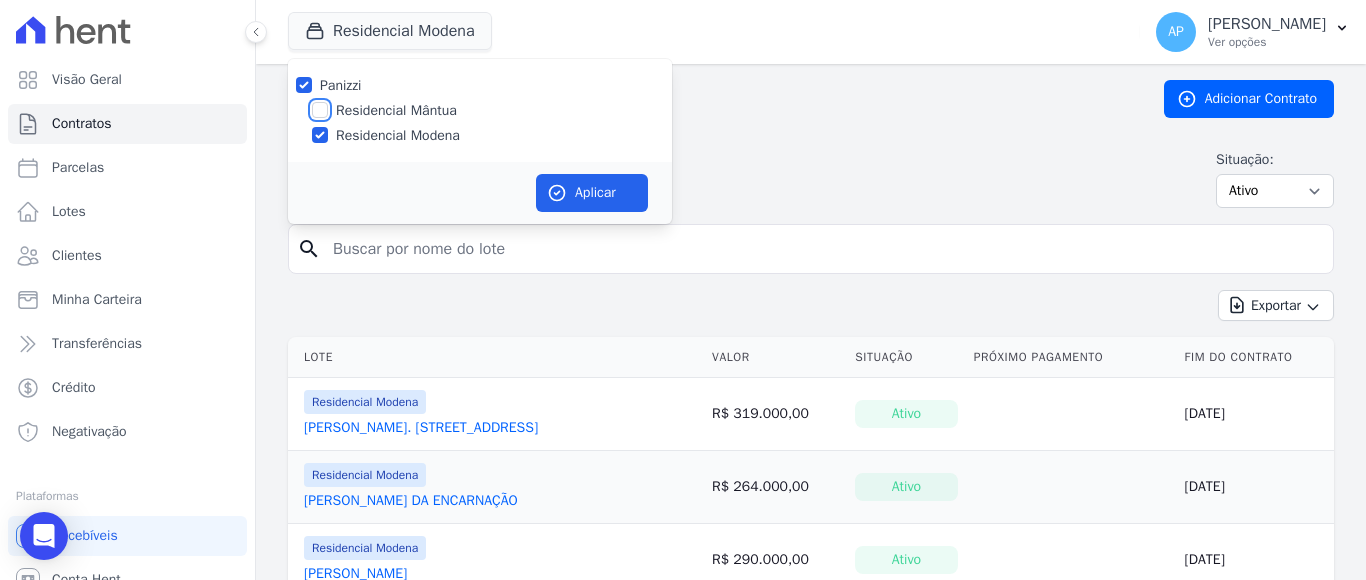 checkbox on "true" 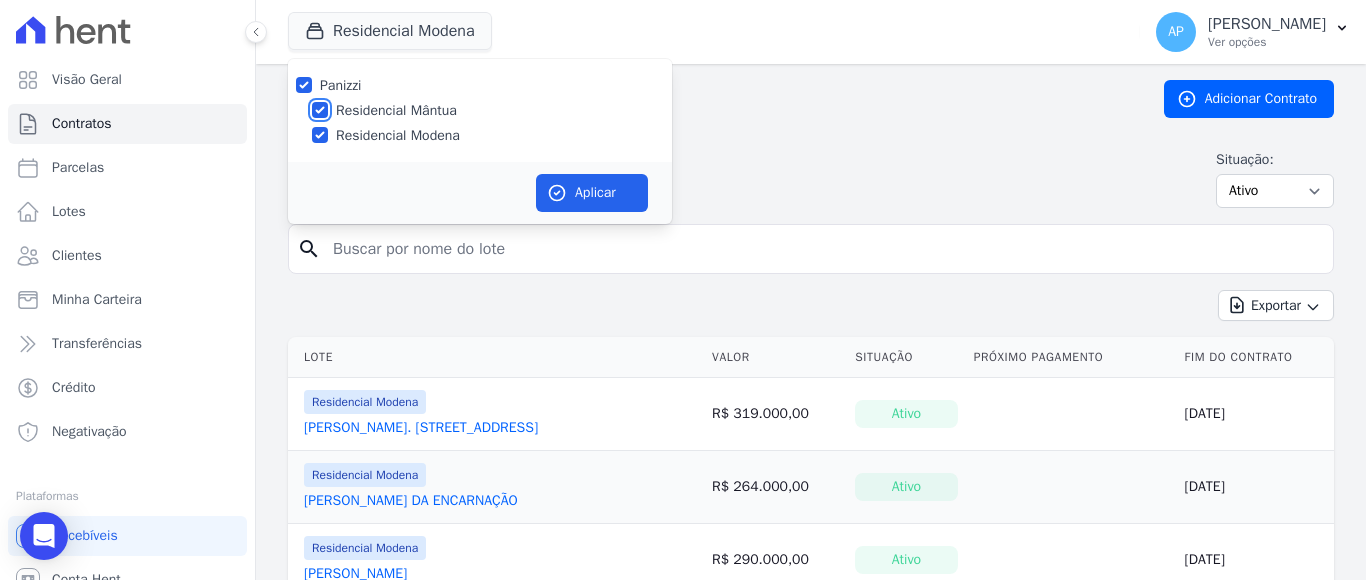 checkbox on "true" 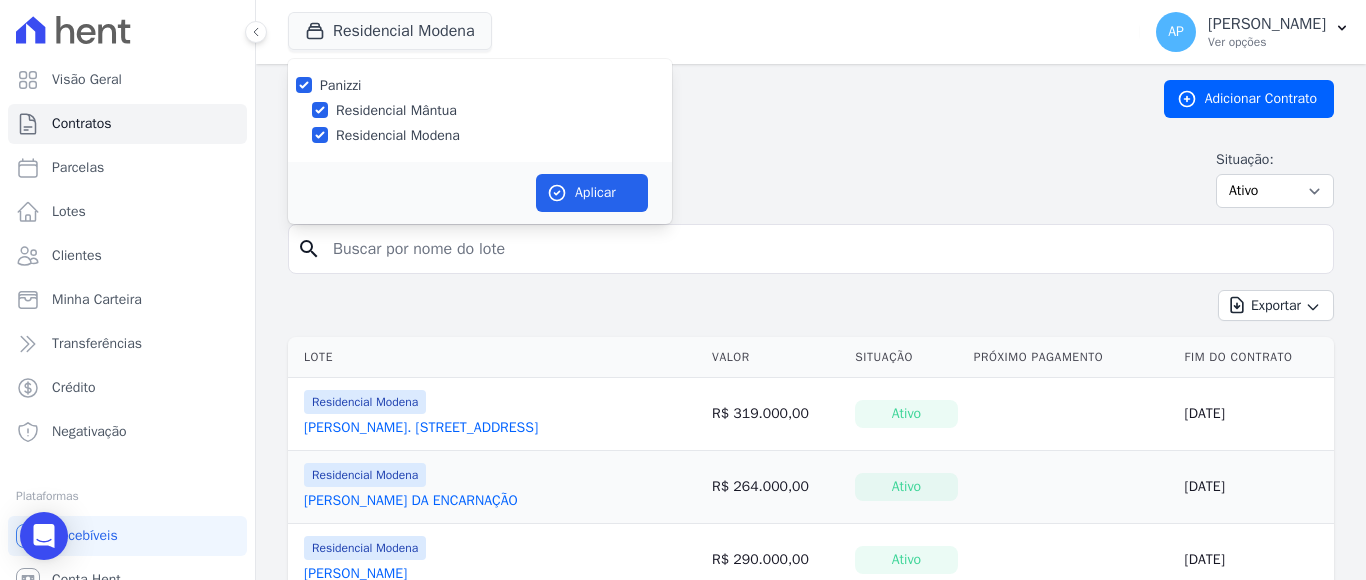 click on "Residencial Modena" at bounding box center [398, 135] 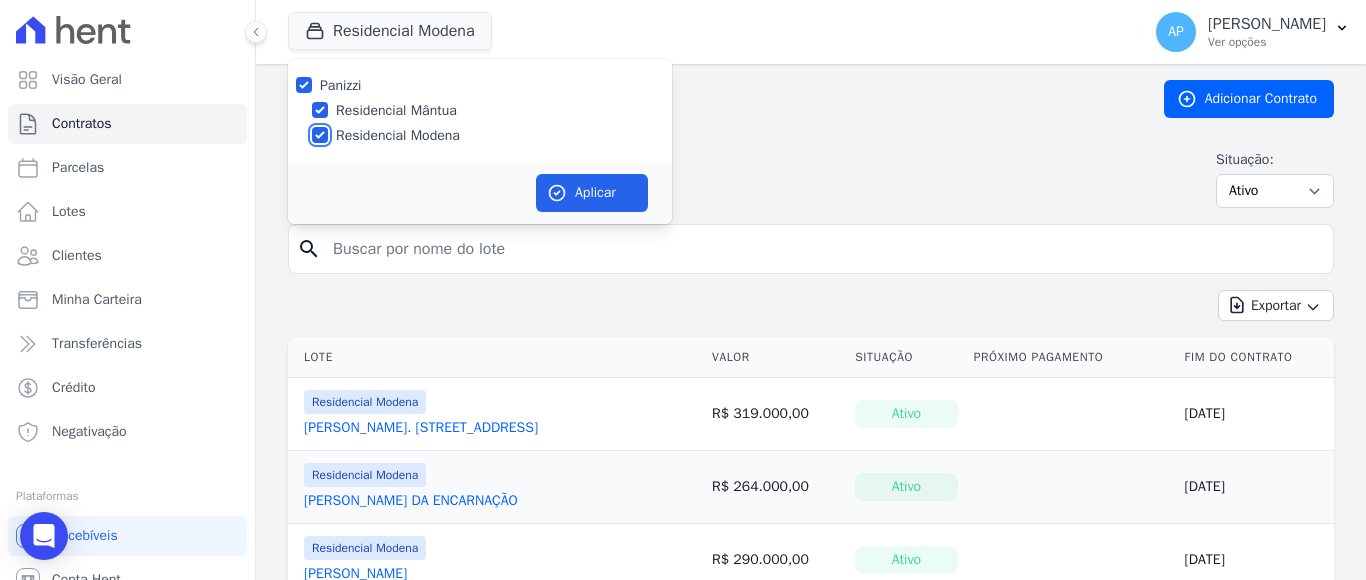 click on "Residencial Modena" at bounding box center (320, 135) 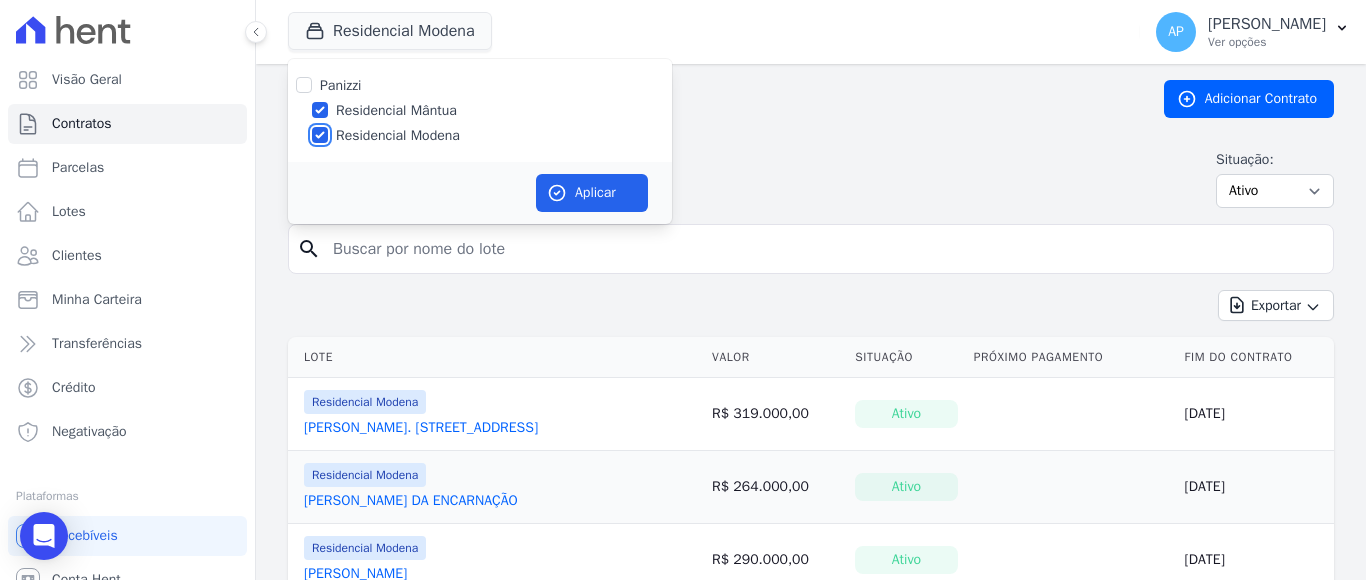 checkbox on "false" 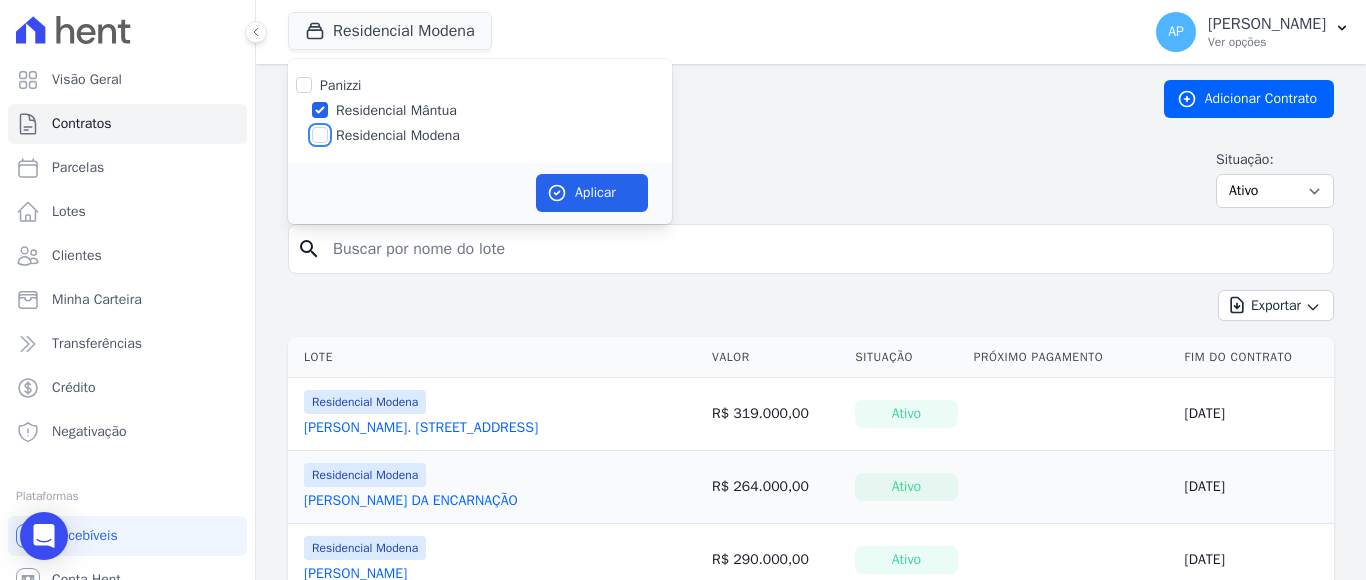 checkbox on "false" 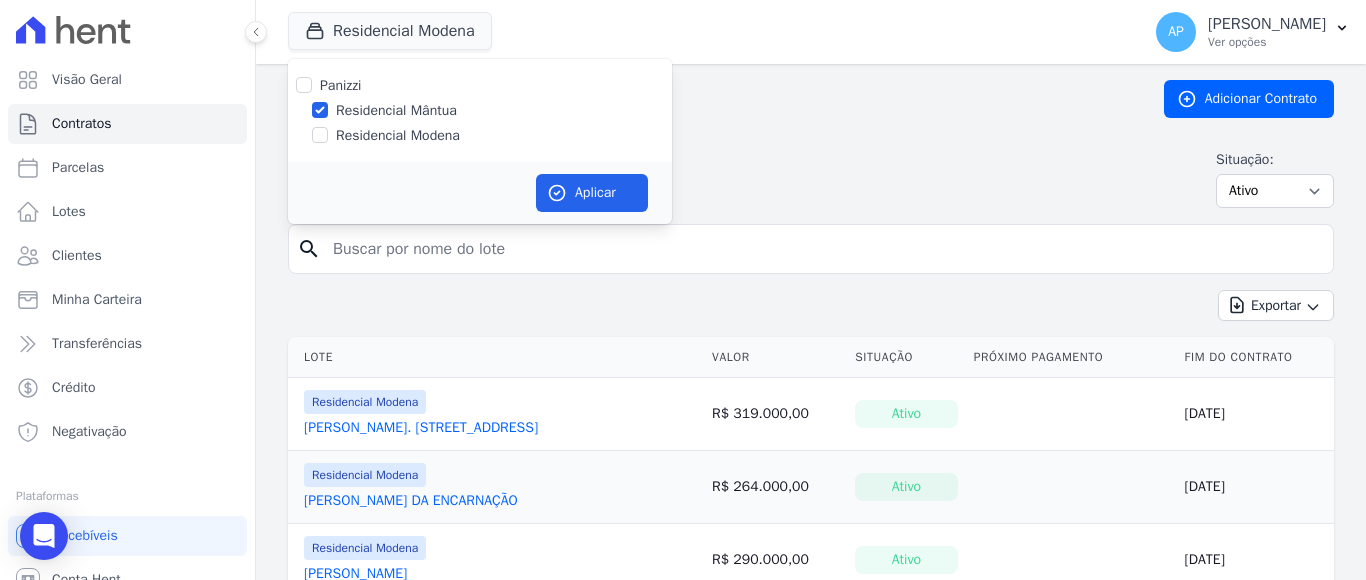 click on "Residencial Mântua" at bounding box center (480, 110) 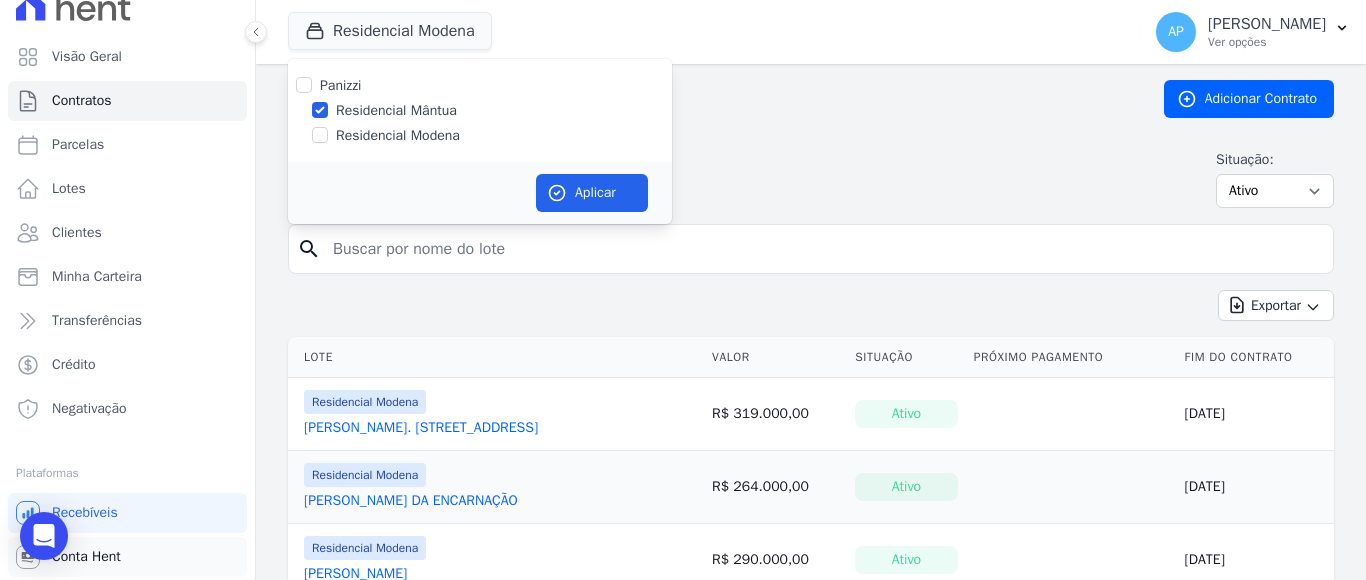 scroll, scrollTop: 64, scrollLeft: 0, axis: vertical 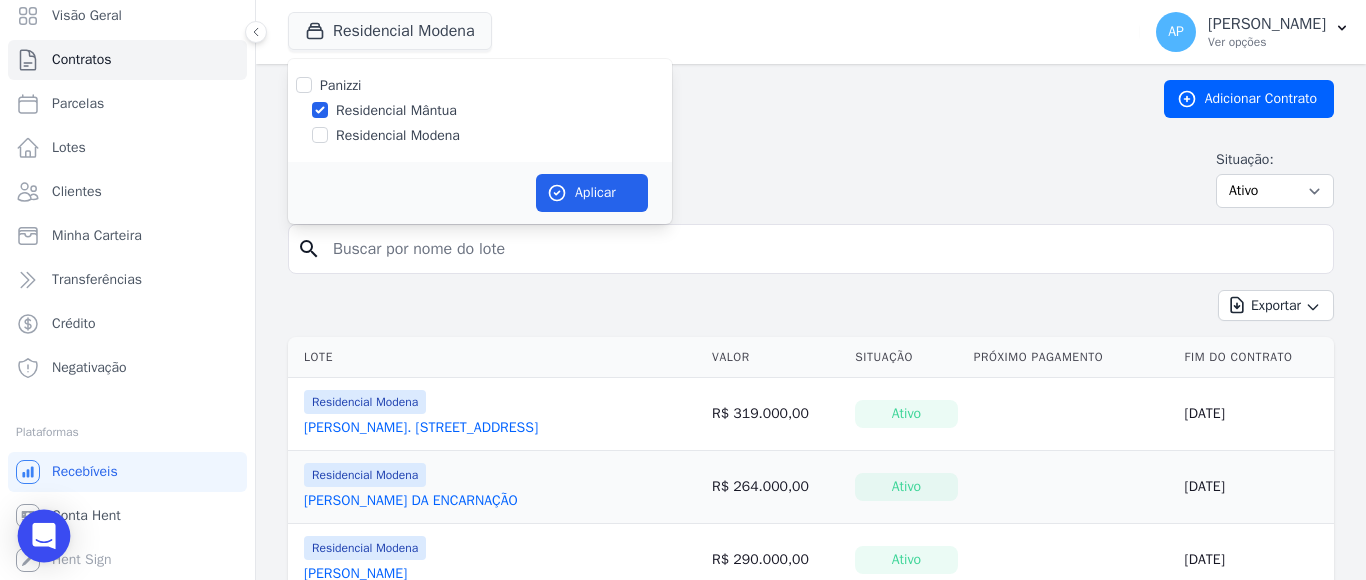 click 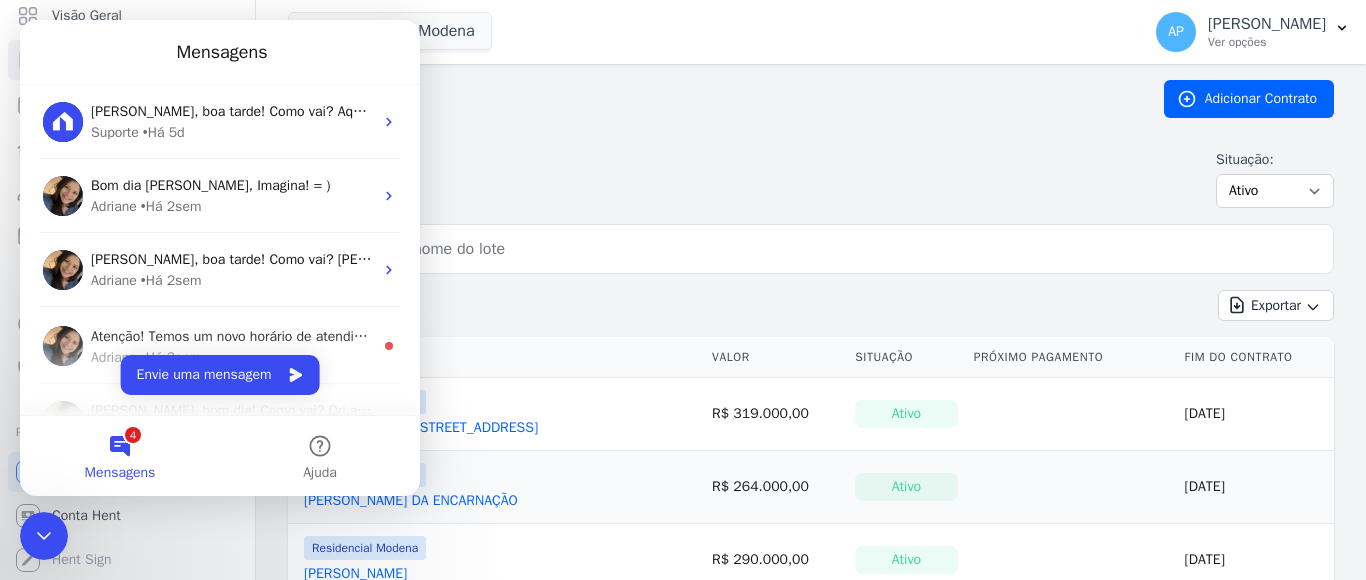scroll, scrollTop: 0, scrollLeft: 0, axis: both 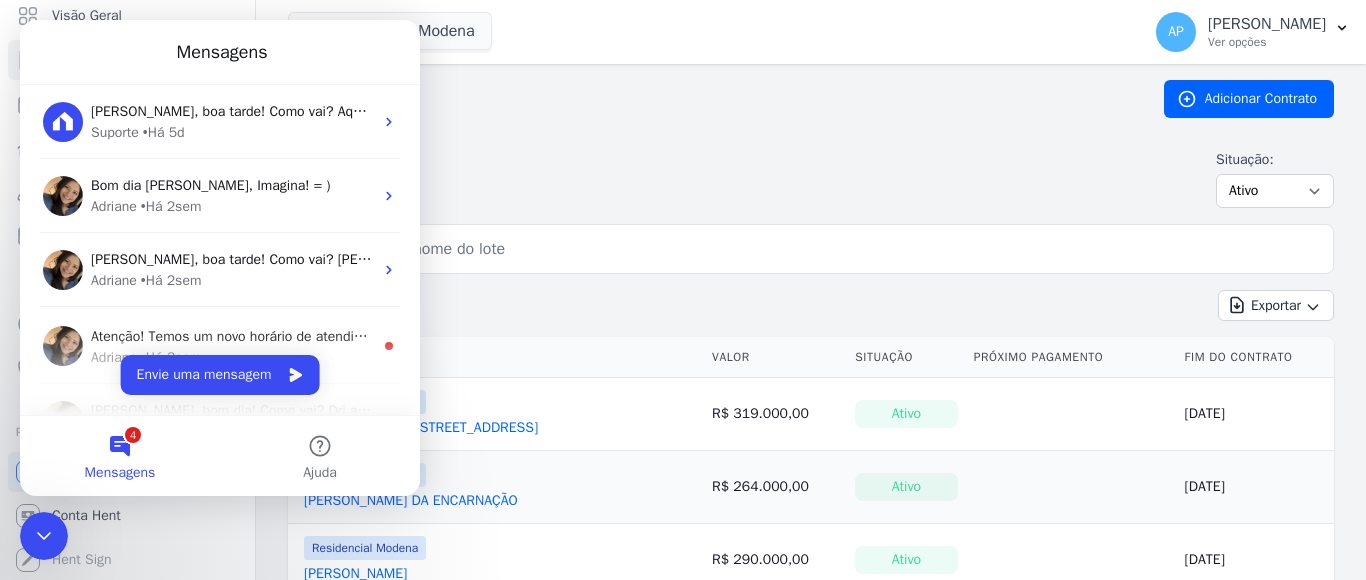 click on "4 Mensagens" at bounding box center [120, 456] 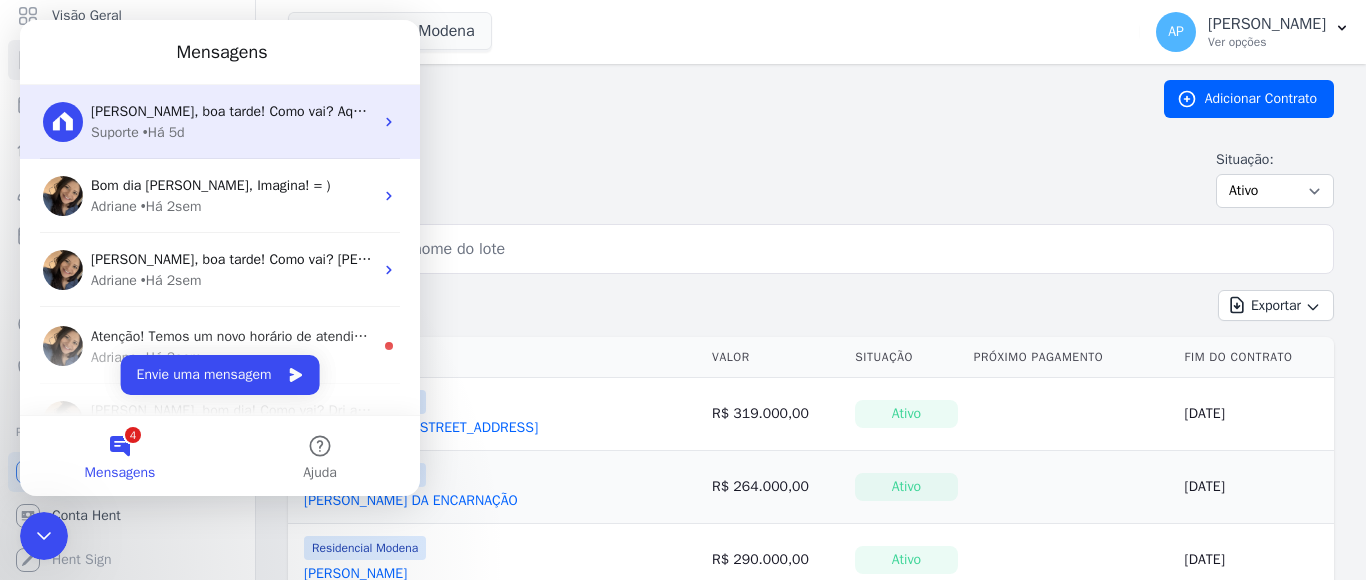 click on "Suporte •  Há 5d" at bounding box center (232, 132) 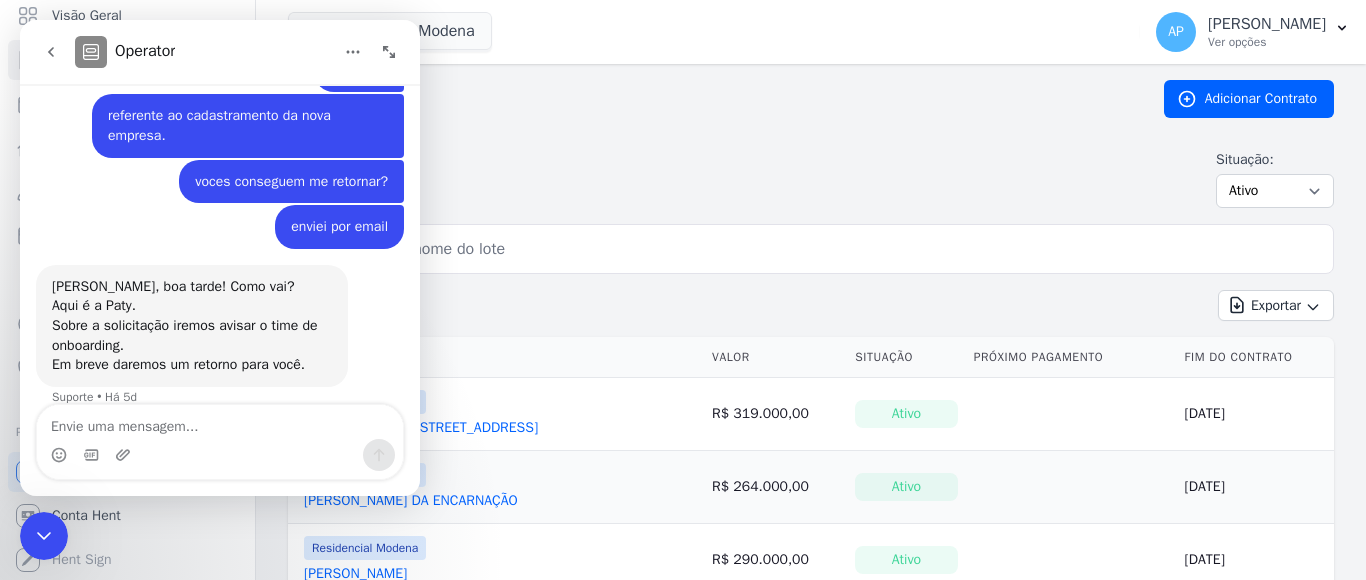 scroll, scrollTop: 1278, scrollLeft: 0, axis: vertical 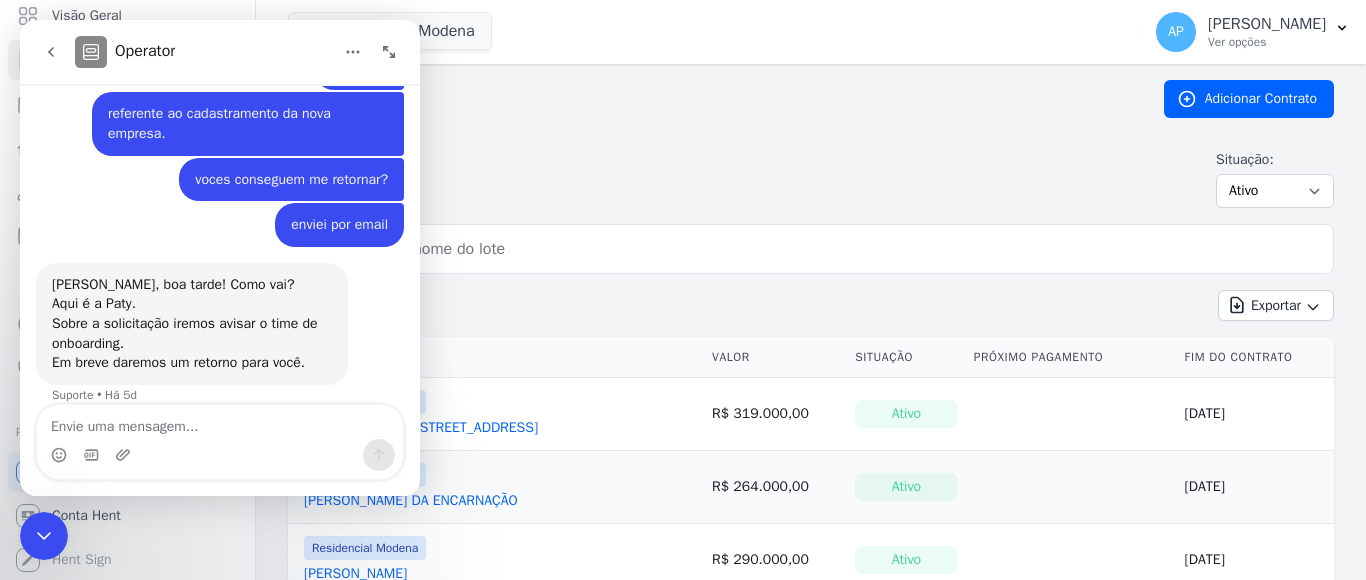 click 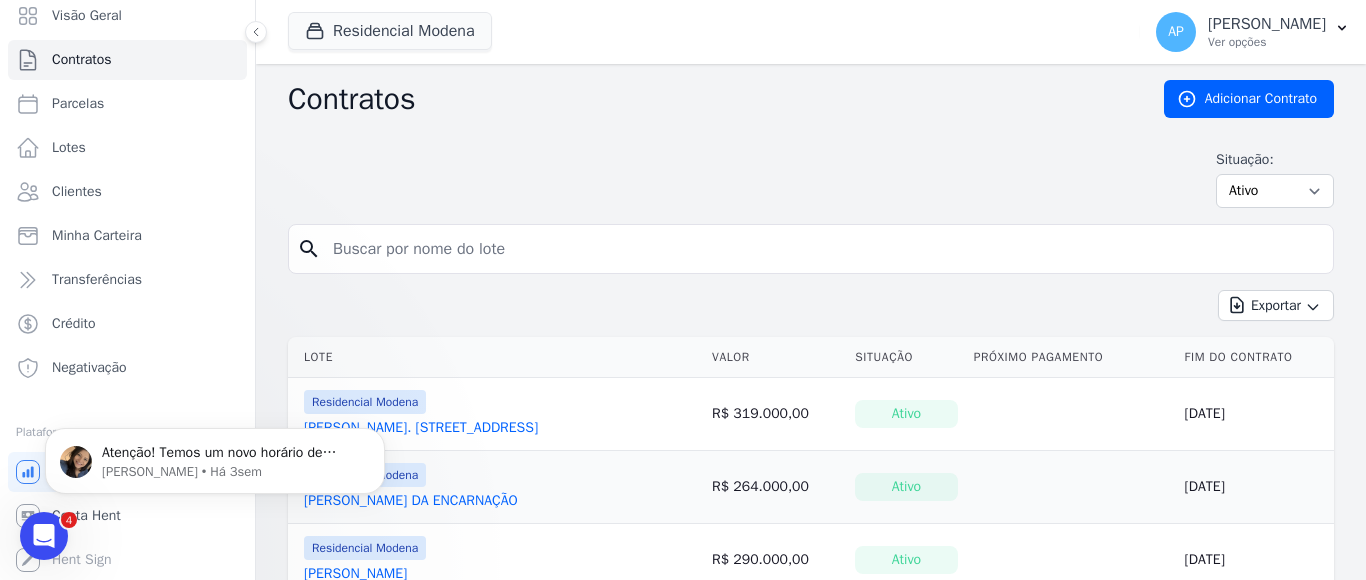 scroll, scrollTop: 0, scrollLeft: 0, axis: both 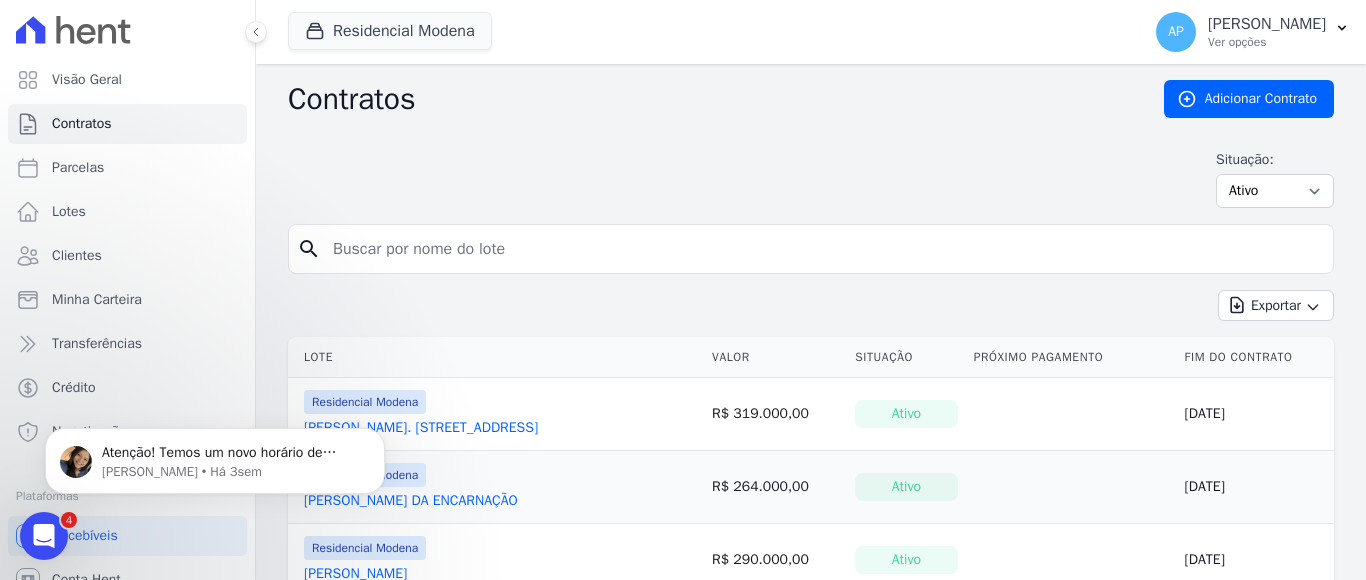 click 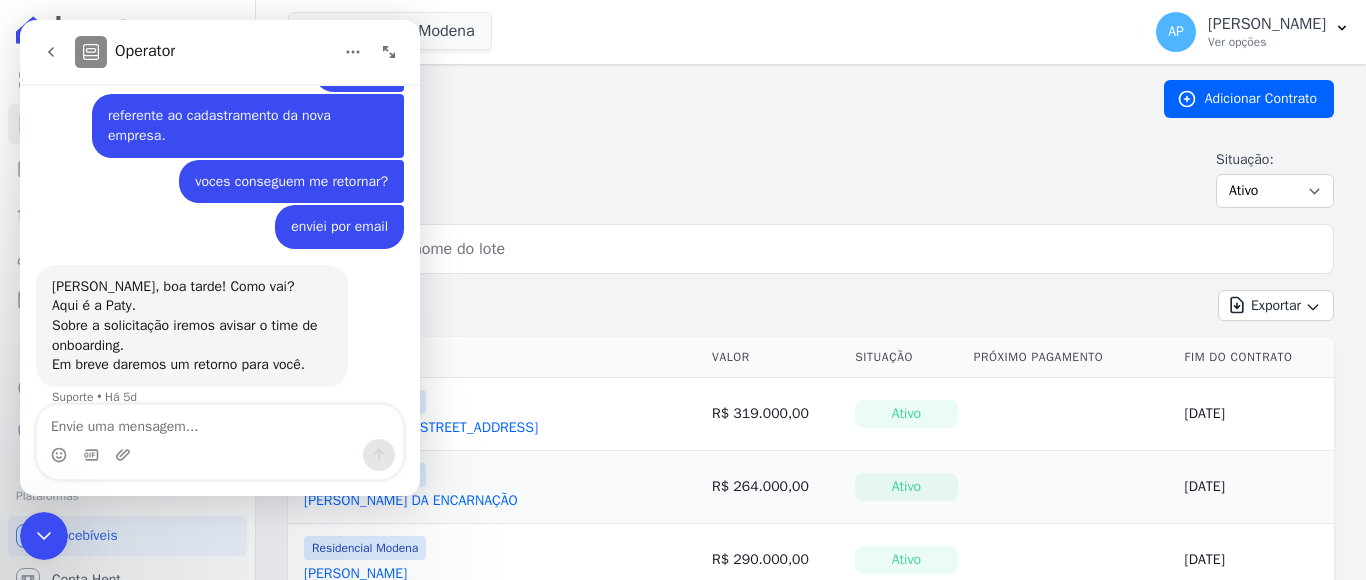 scroll, scrollTop: 1278, scrollLeft: 0, axis: vertical 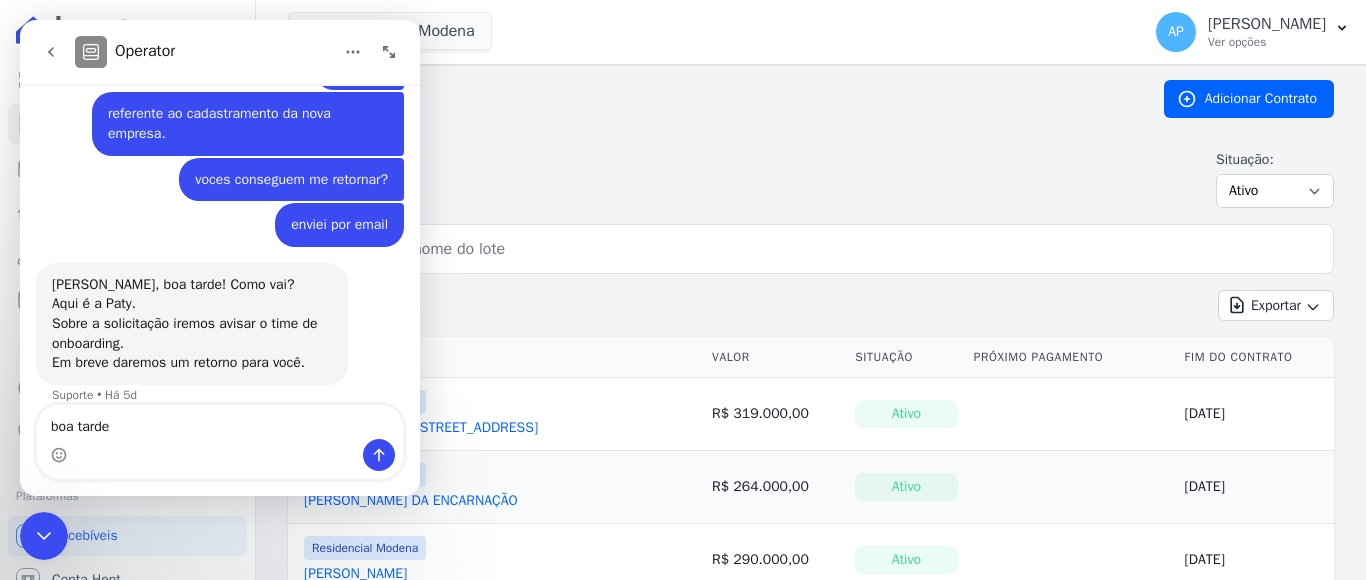 type on "boa tarde," 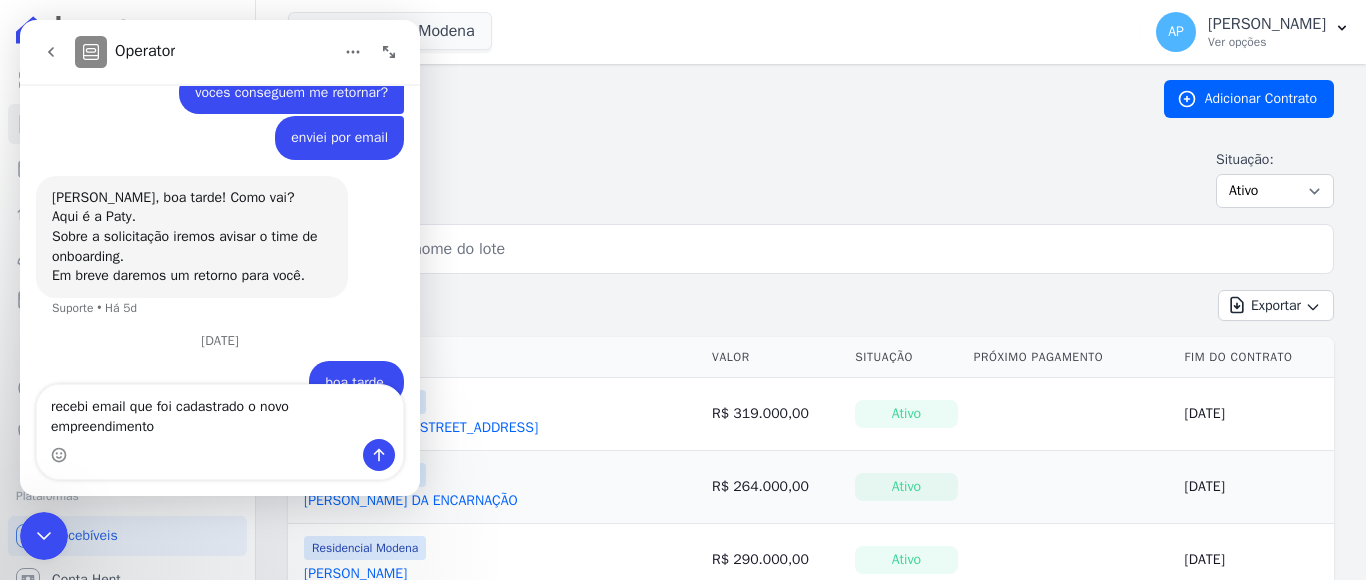 scroll, scrollTop: 1385, scrollLeft: 0, axis: vertical 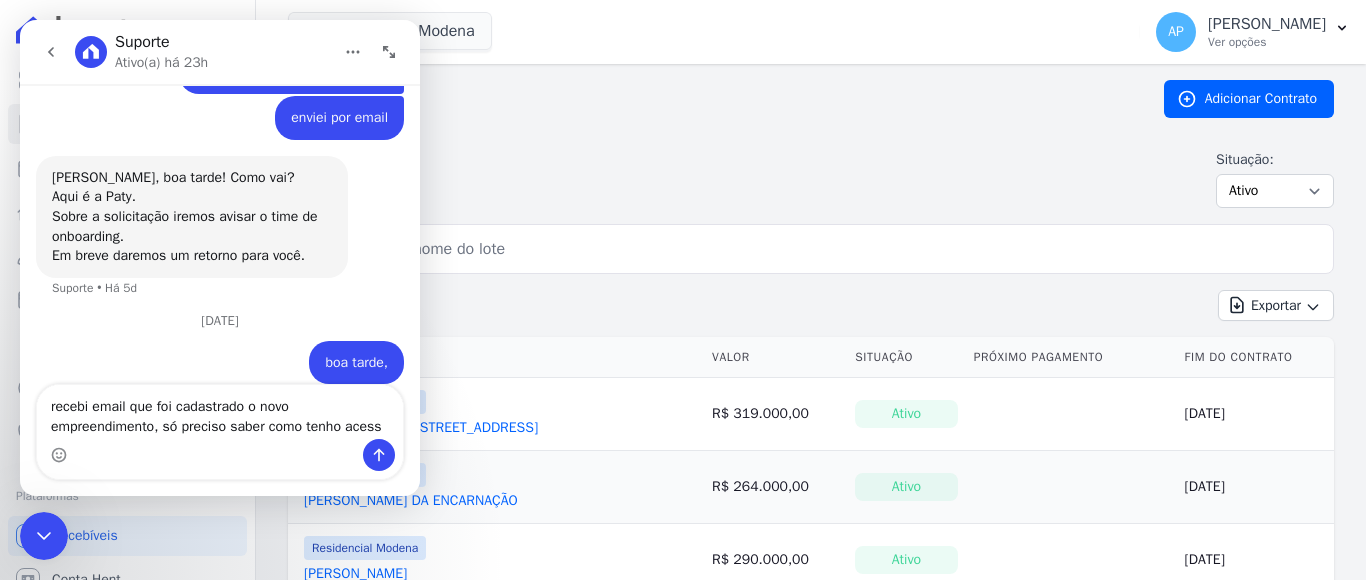type on "recebi email que foi cadastrado o novo empreendimento, só preciso saber como tenho acesso" 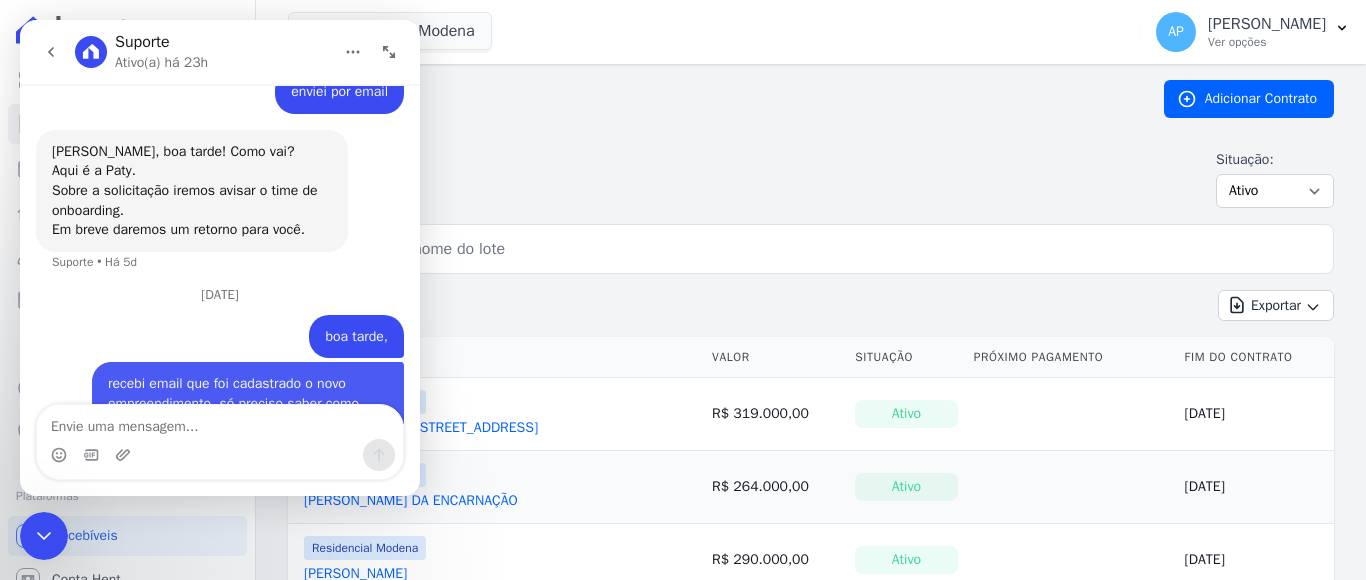 scroll, scrollTop: 1450, scrollLeft: 0, axis: vertical 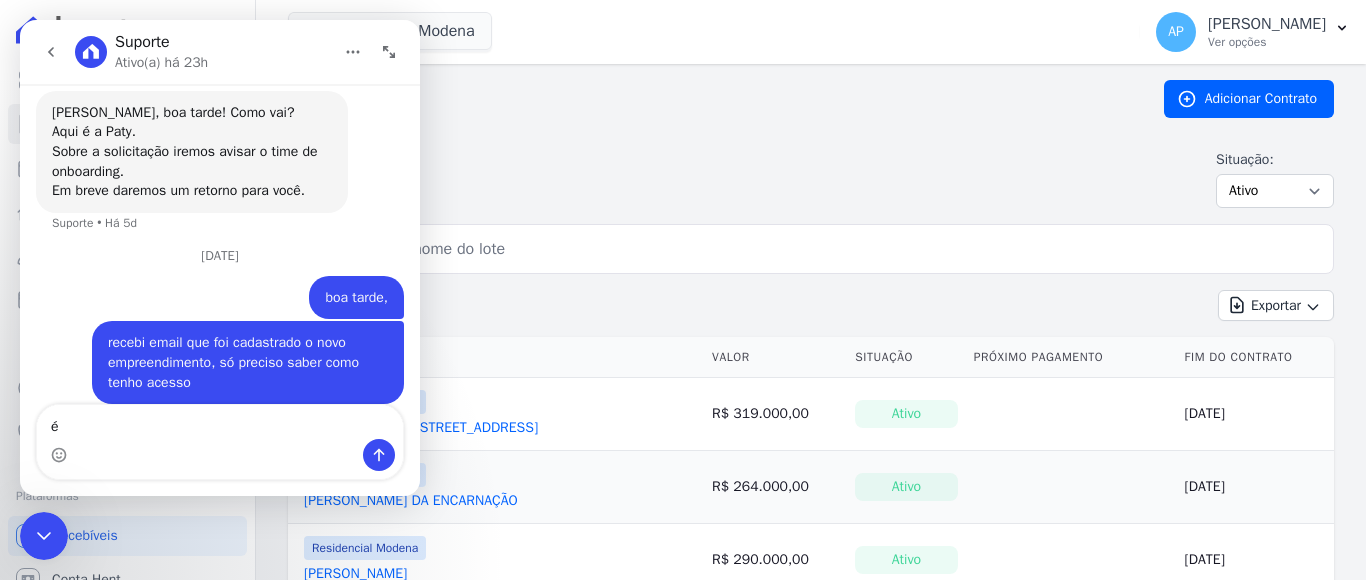 type on "é" 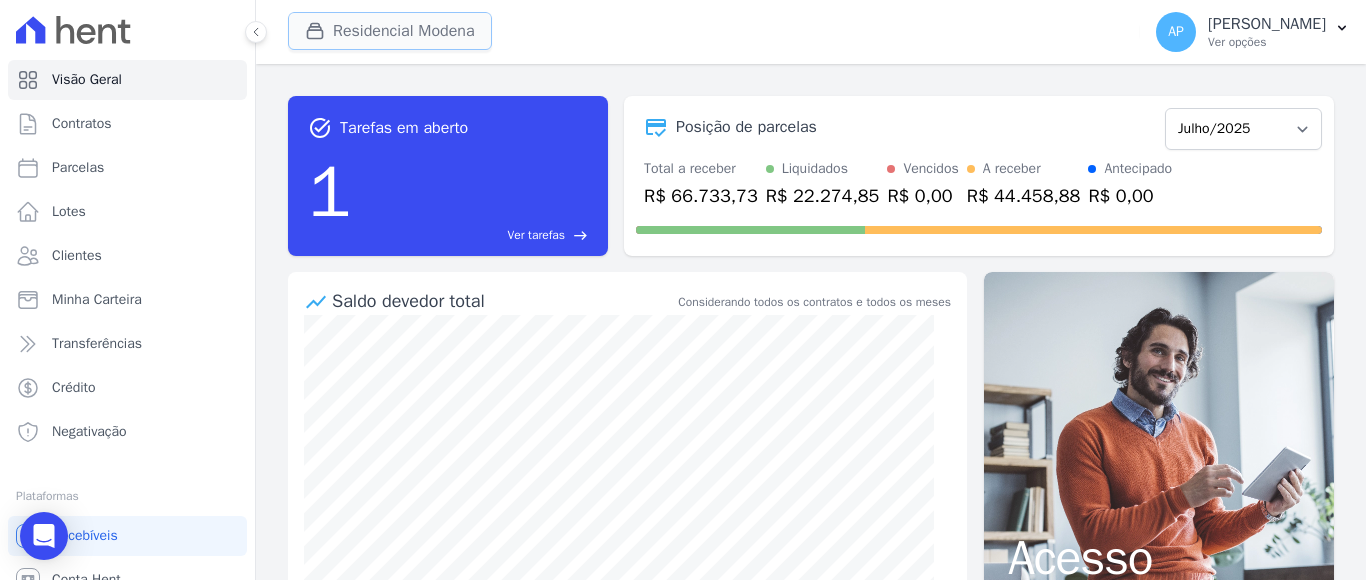 click on "Residencial Modena" at bounding box center [390, 31] 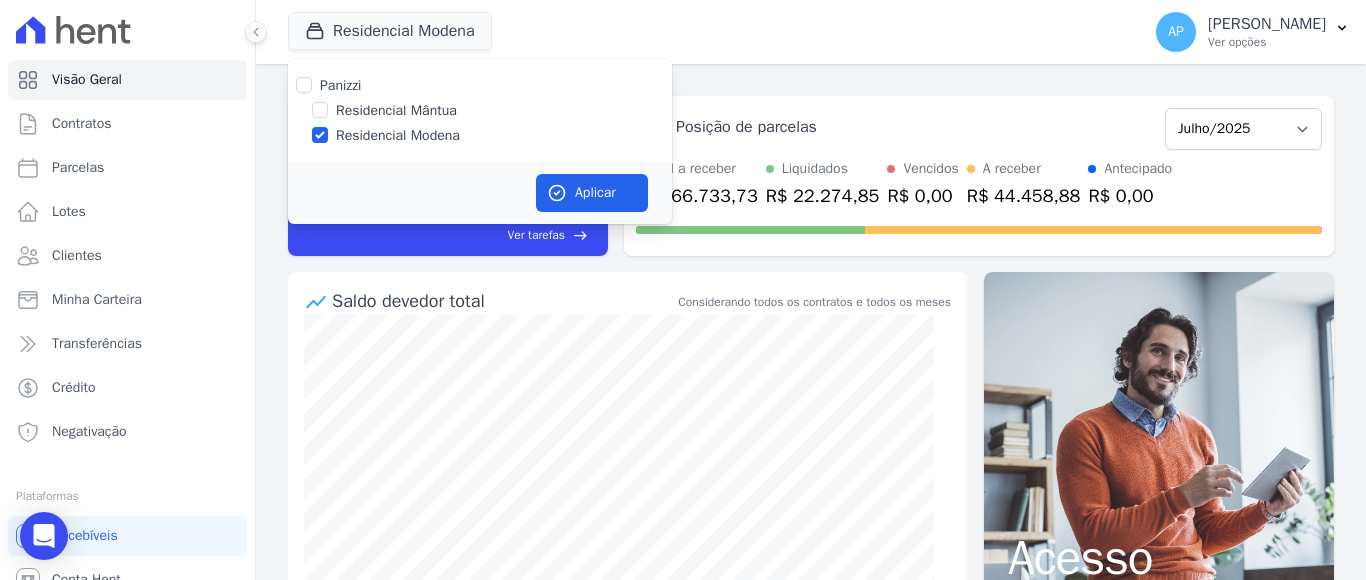 click on "Residencial Modena
Panizzi
Residencial [GEOGRAPHIC_DATA]
Residencial [GEOGRAPHIC_DATA]
Aplicar" at bounding box center (710, 32) 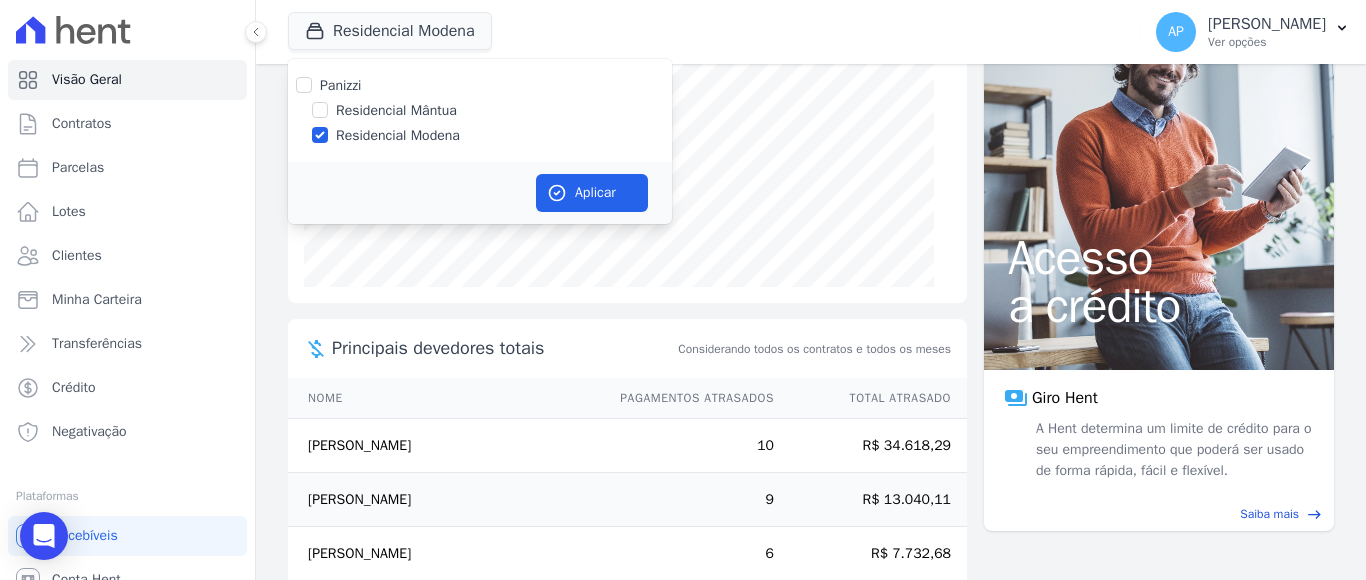 scroll, scrollTop: 441, scrollLeft: 0, axis: vertical 